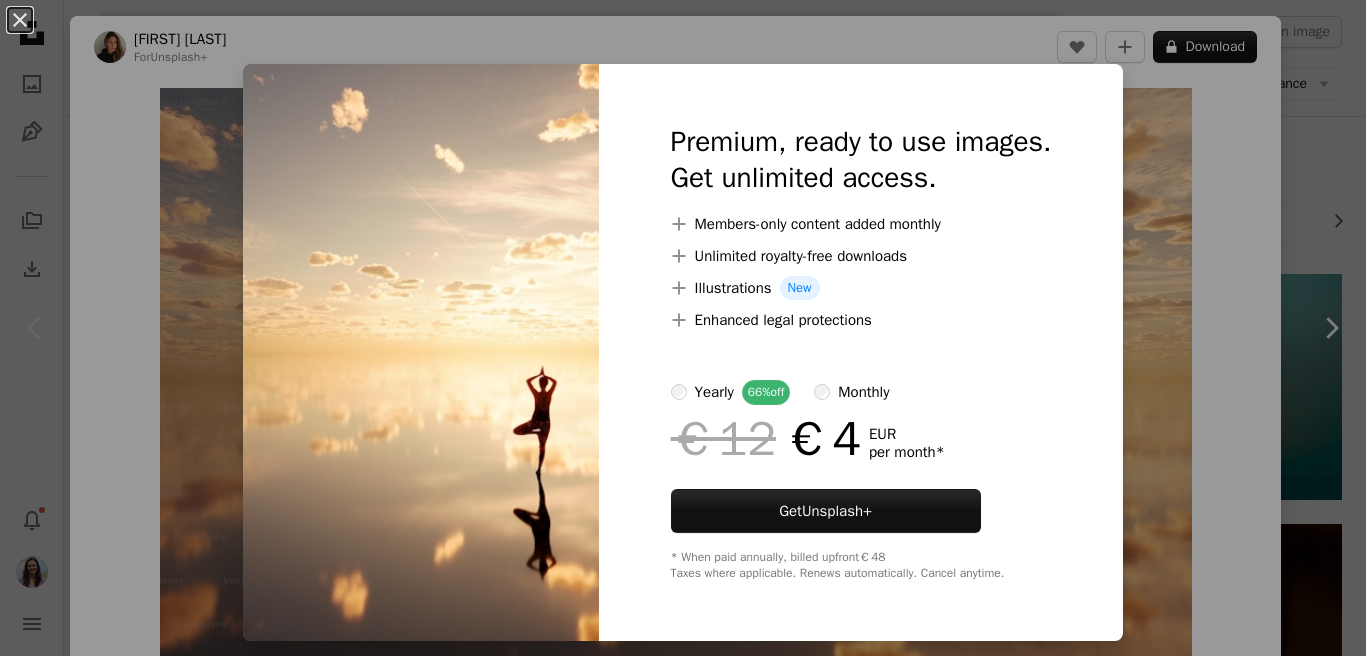 scroll, scrollTop: 48, scrollLeft: 0, axis: vertical 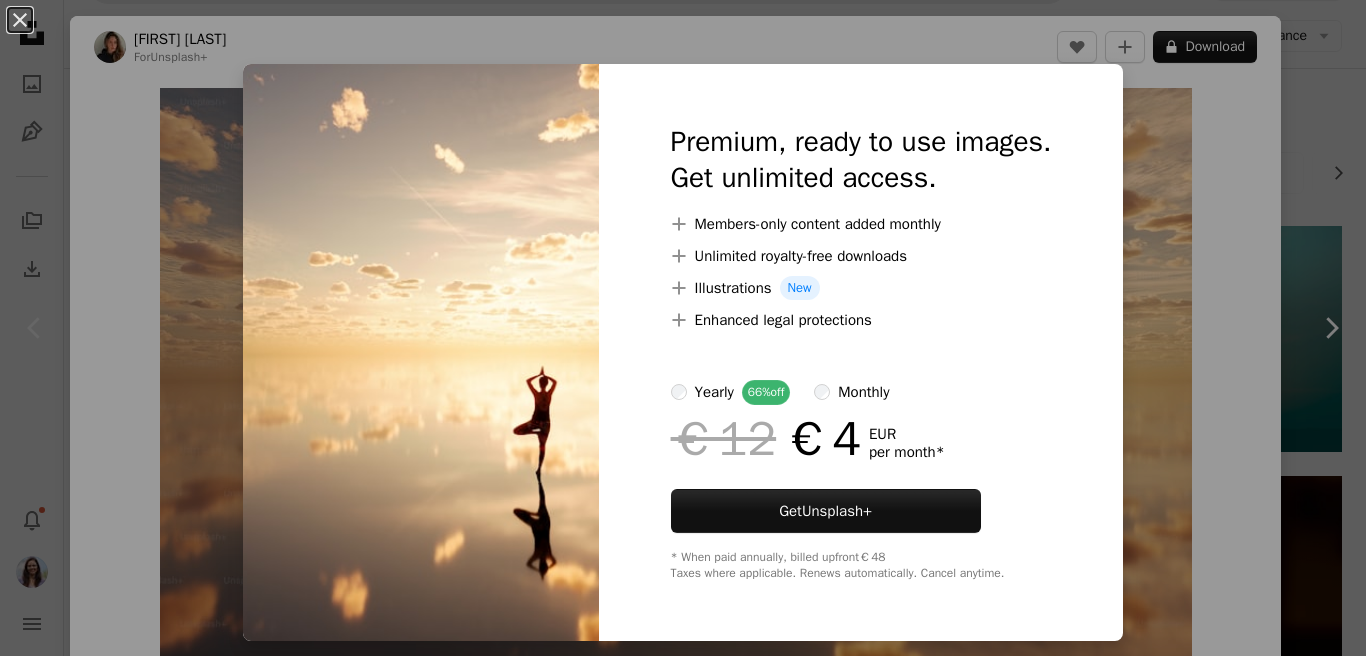 click on "An X shape Premium, ready to use images. Get unlimited access. A plus sign Members-only content added monthly A plus sign Unlimited royalty-free downloads A plus sign Illustrations  New A plus sign Enhanced legal protections yearly 66%  off monthly €12   €4 EUR per month * Get  Unsplash+ * When paid annually, billed upfront  €48 Taxes where applicable. Renews automatically. Cancel anytime." at bounding box center (683, 328) 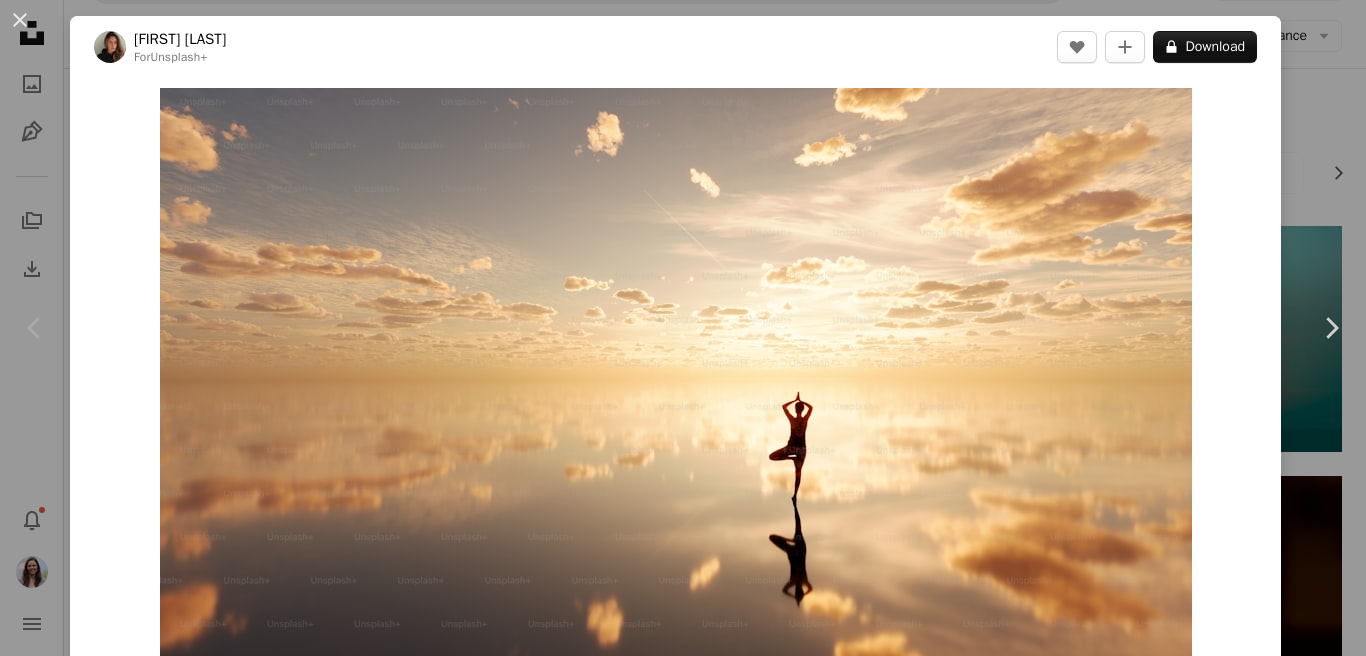click on "An X shape Chevron left Chevron right [PERSON] For  Unsplash+ A heart A plus sign A lock Download Zoom in Featured in Spirituality A forward-right arrow Share More Actions 3d render Calendar outlined Published on  [MONTH] [DAY], [YEAR] Safety Licensed under the  Unsplash+ License wallpaper background full hd wallpaper wallpaper 4k laptop wallpaper iphone wallpaper sunset full screen wallpaper sunrise yoga cloud screensaver 3d render digital image render imac wallpaper 3ds max Related images Plus sign for Unsplash+ A heart A plus sign [PERSON] For  Unsplash+ A lock Download Plus sign for Unsplash+ A heart A plus sign Curated Lifestyle For  Unsplash+ A lock Download Plus sign for Unsplash+ A heart A plus sign Getty Images For  Unsplash+ A lock Download Plus sign for Unsplash+ A heart A plus sign Joshua Earle For  Unsplash+ A lock Download Plus sign for Unsplash+ A heart A plus sign Getty Images For  Unsplash+ A lock Download Plus sign for Unsplash+ A heart A plus sign Getty Images For  Unsplash+ A lock" at bounding box center (683, 328) 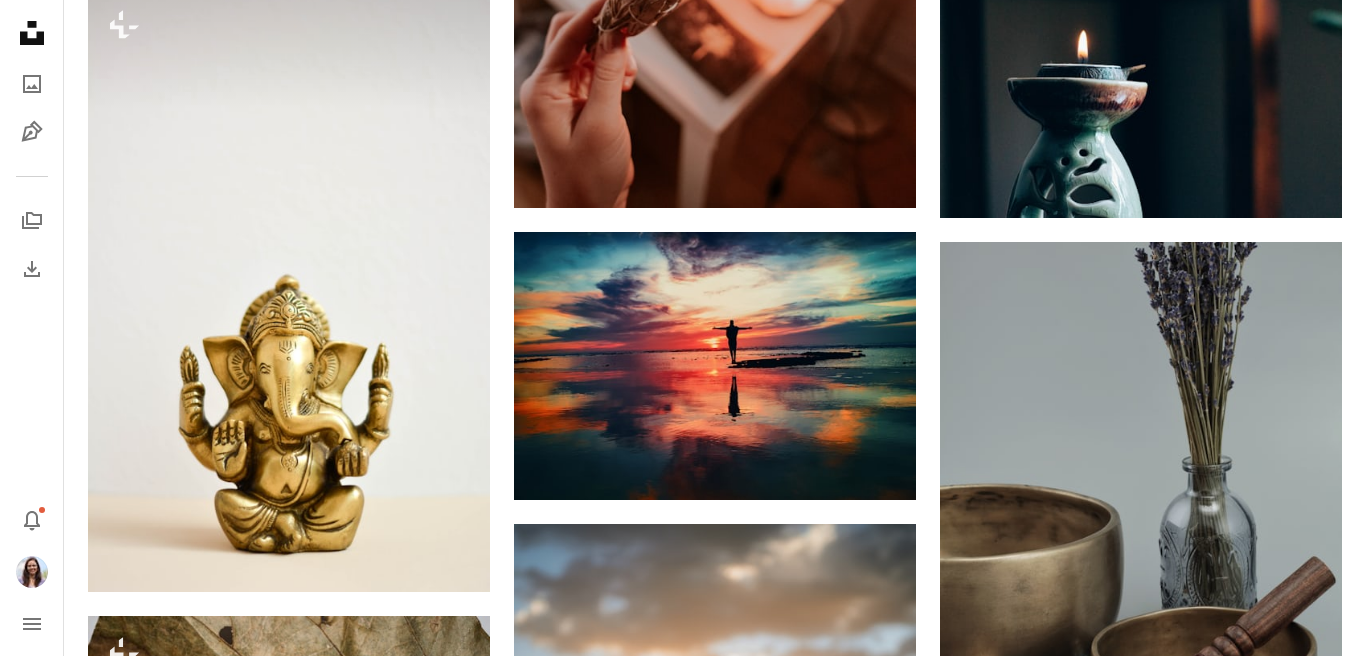 scroll, scrollTop: 3001, scrollLeft: 0, axis: vertical 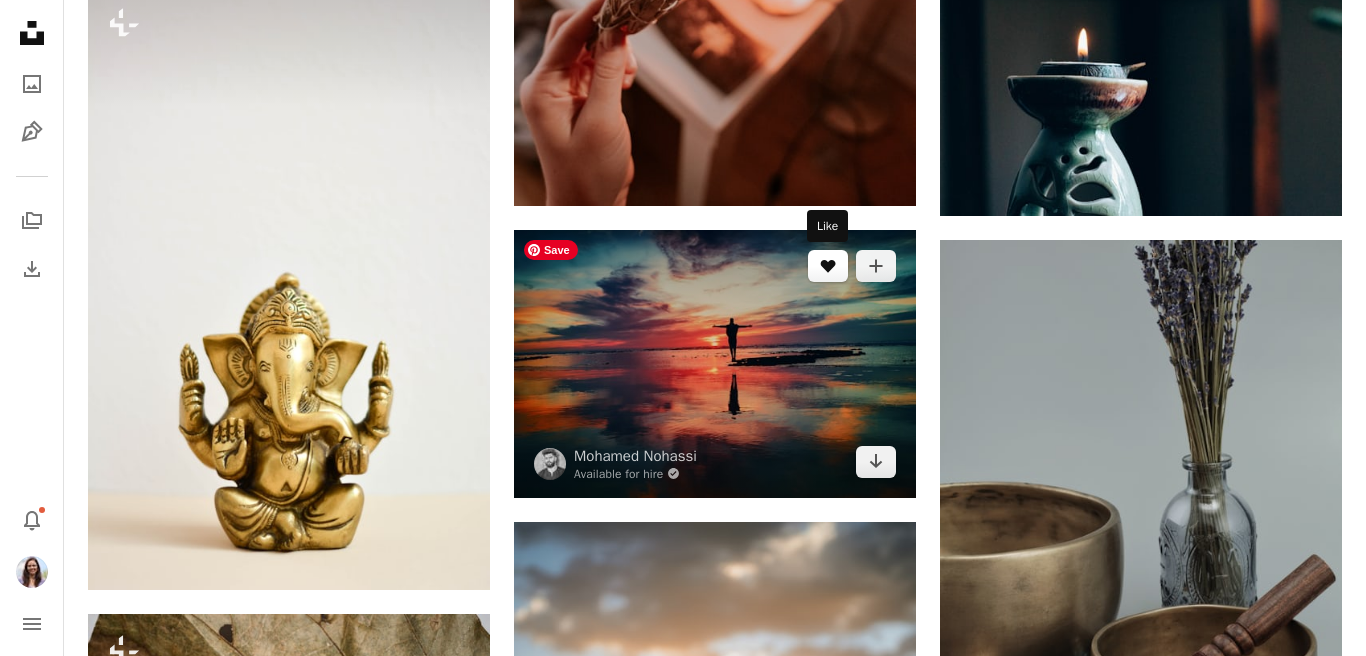 click 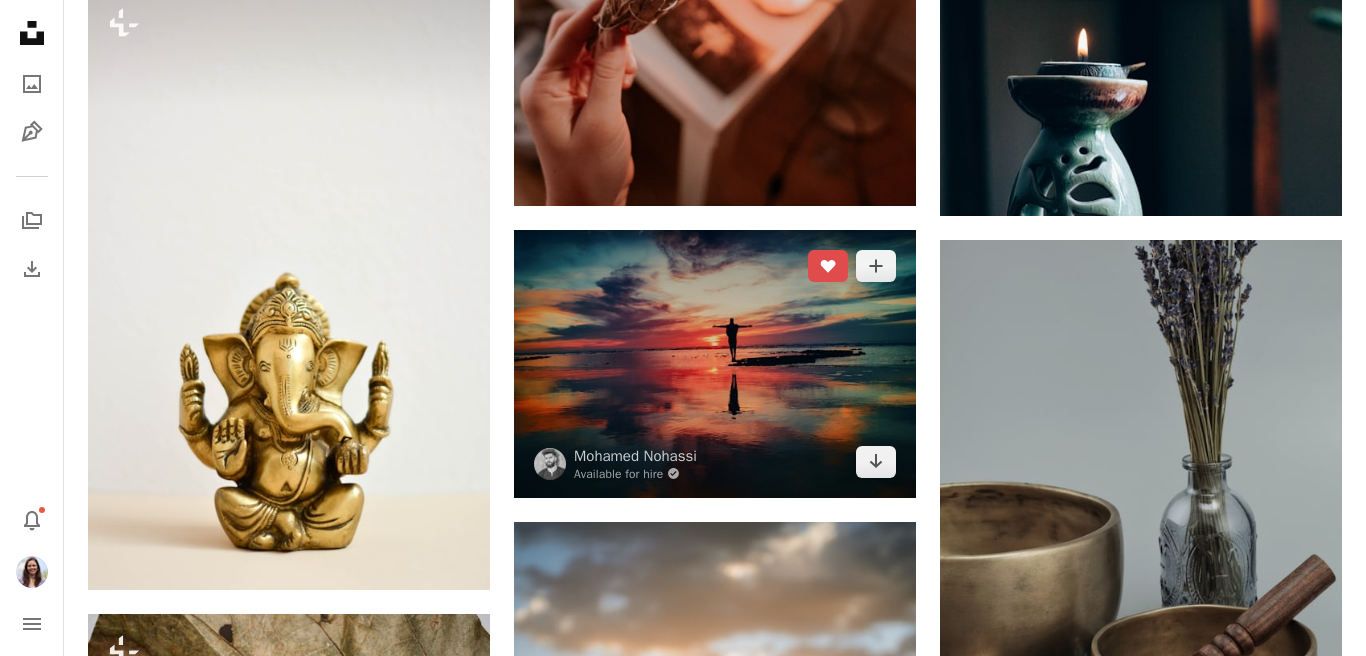 click 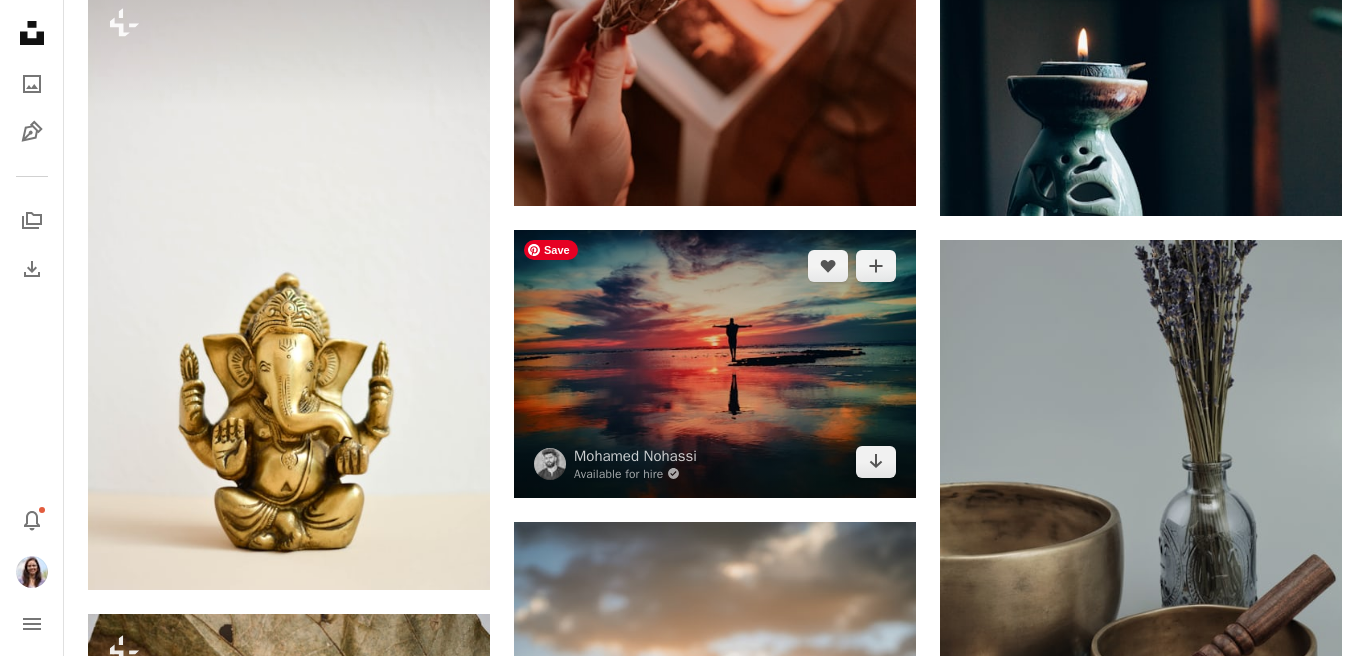 click at bounding box center [715, 364] 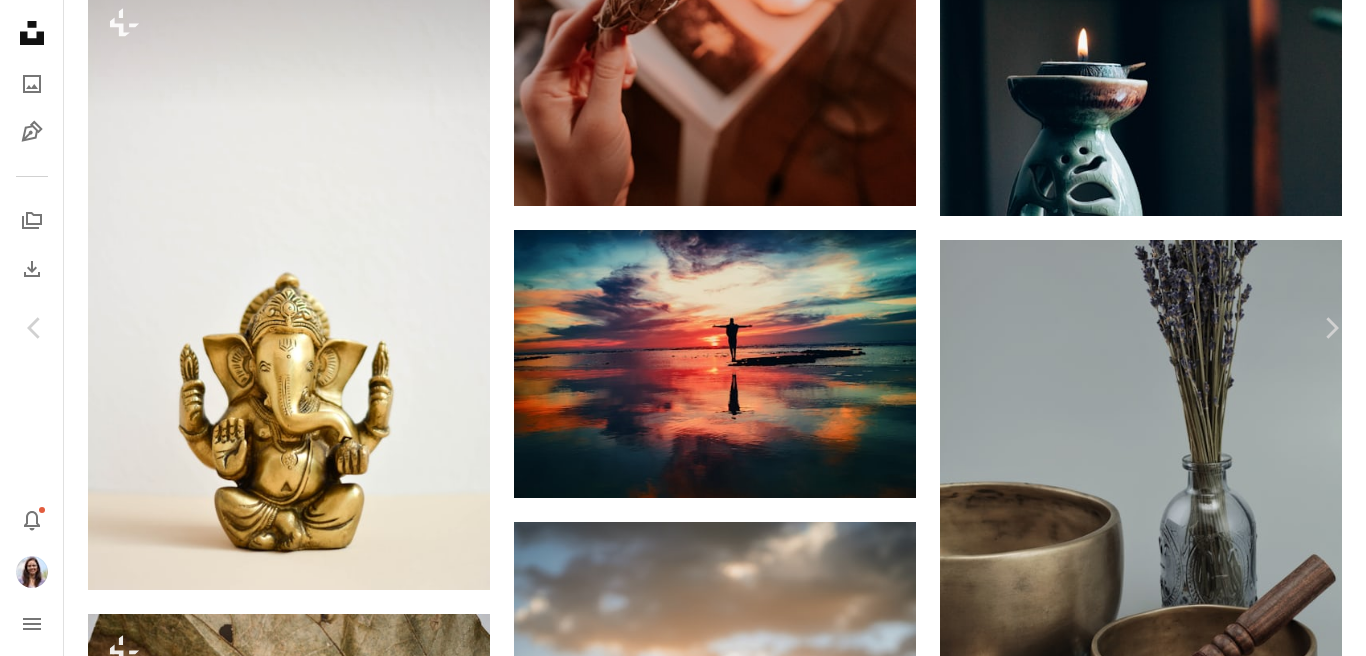 click on "Download" at bounding box center [1181, 3582] 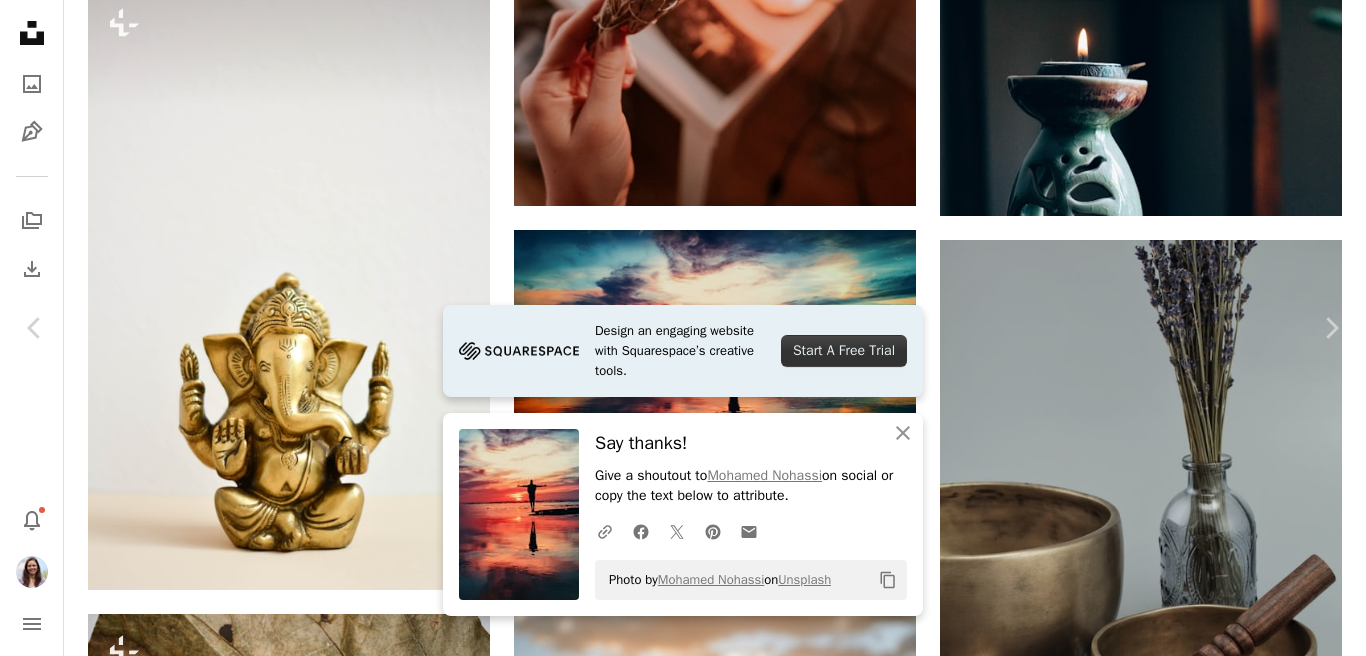 click on "[PERSON] Available for hire A checkmark inside of a circle A heart A plus sign Download Chevron down" at bounding box center [675, 3582] 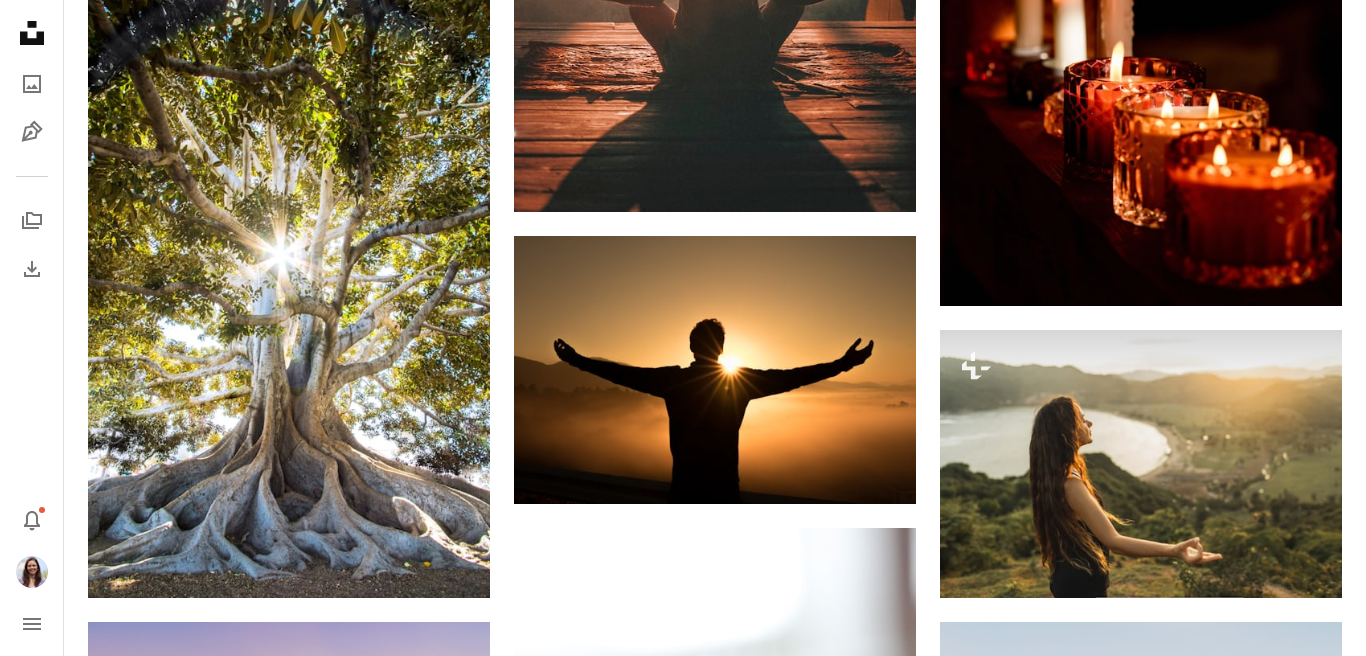 scroll, scrollTop: 0, scrollLeft: 0, axis: both 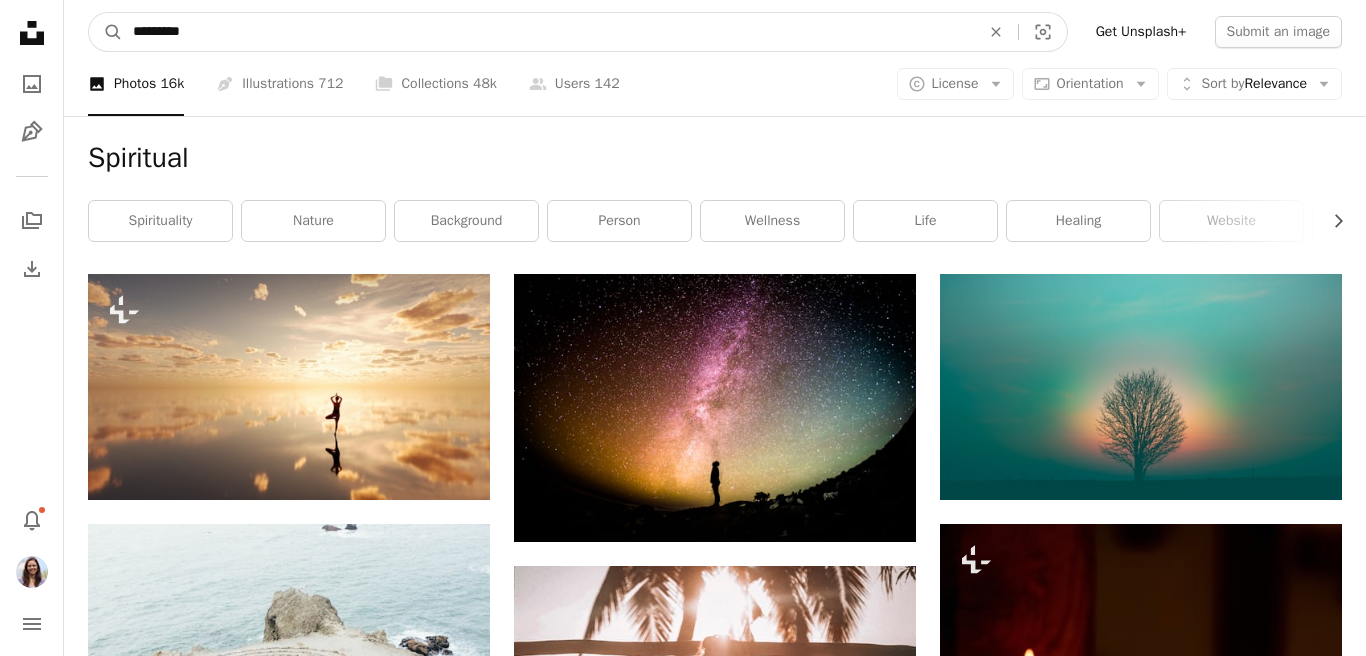 click on "*********" at bounding box center (548, 32) 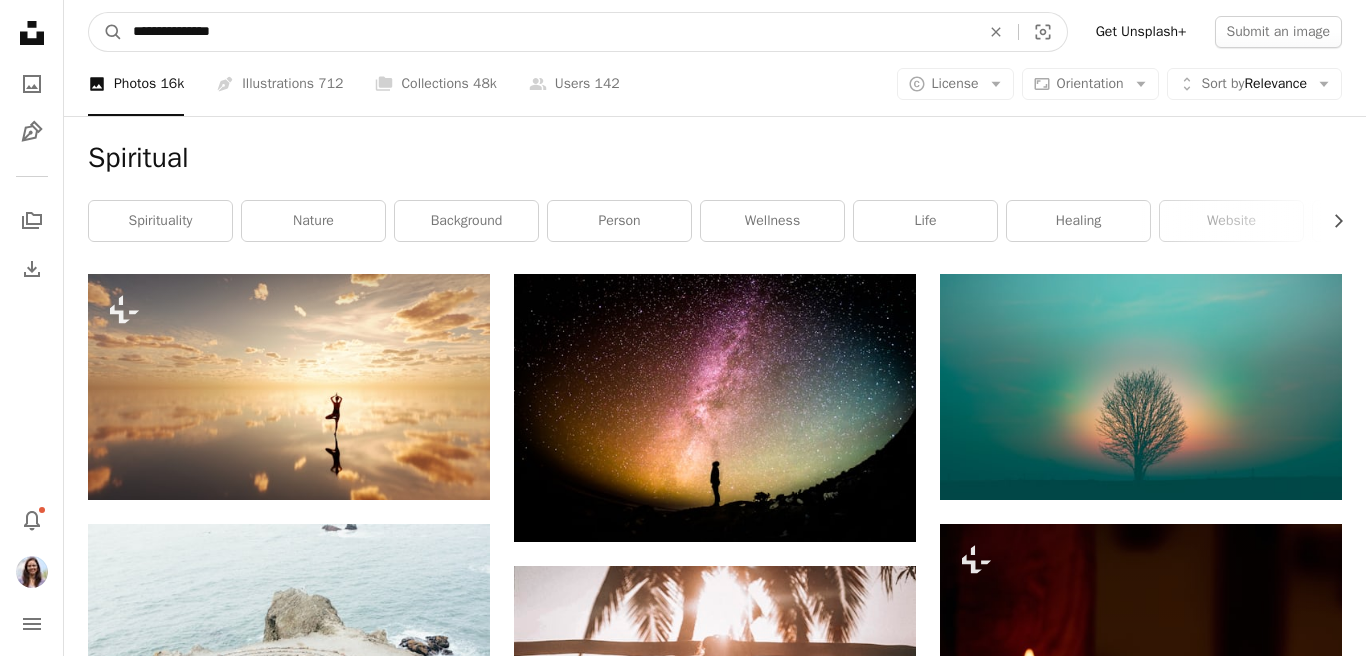 type on "**********" 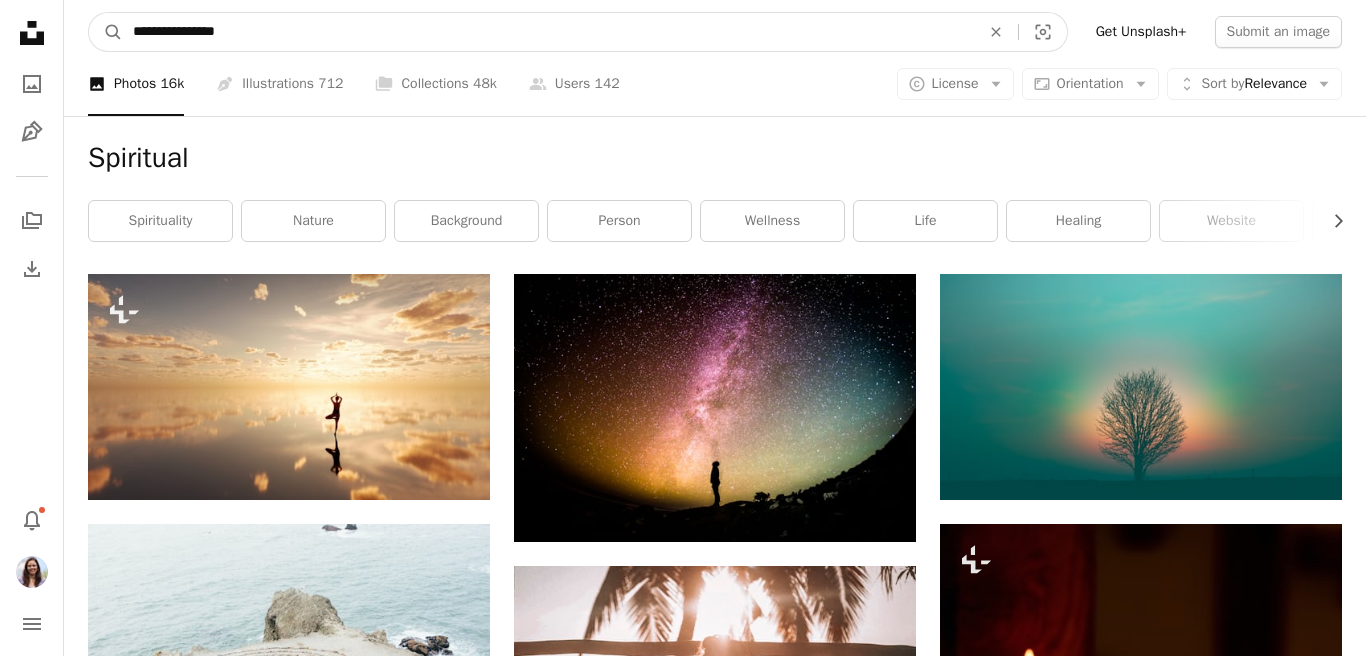 click on "A magnifying glass" at bounding box center [106, 32] 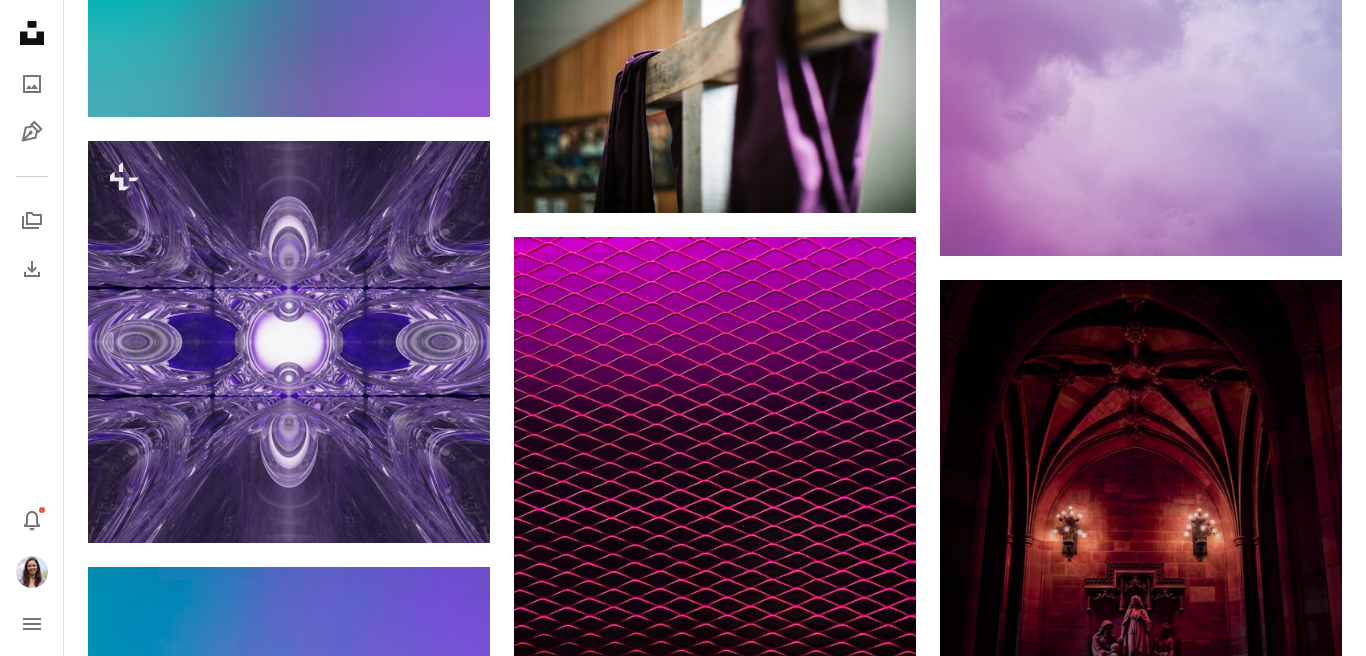 scroll, scrollTop: 0, scrollLeft: 0, axis: both 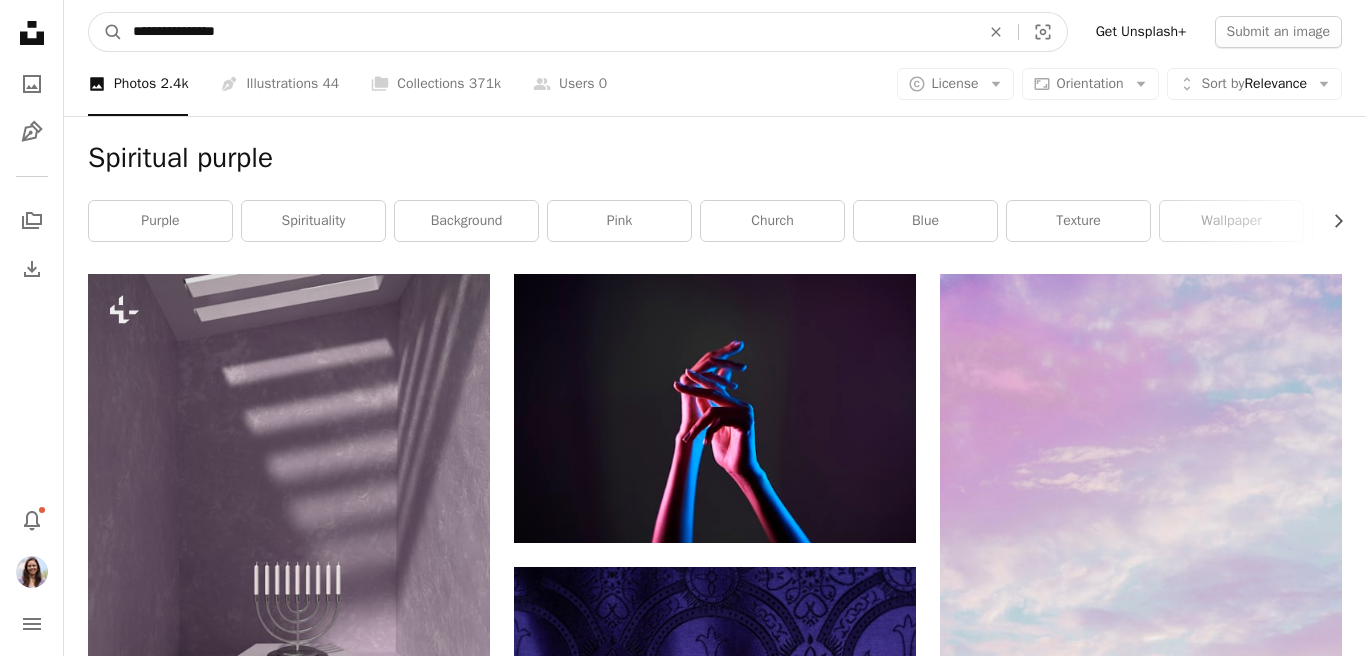 click on "**********" at bounding box center (548, 32) 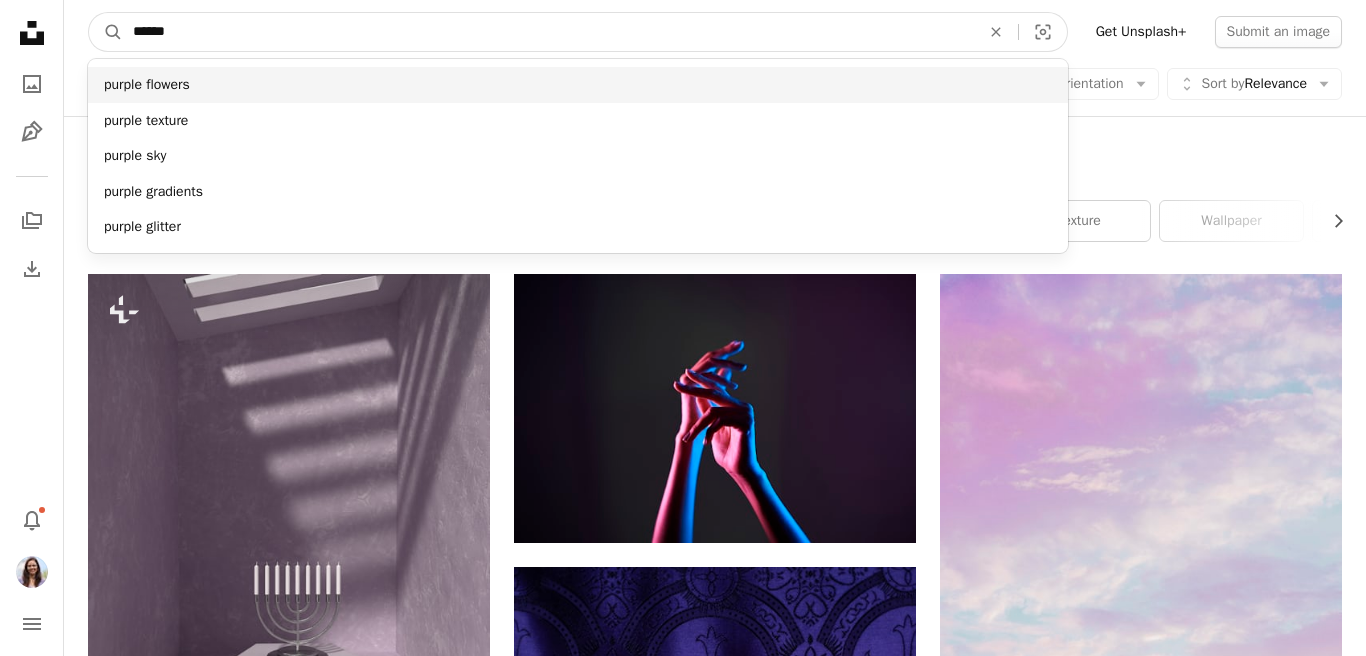 click on "******" at bounding box center [548, 32] 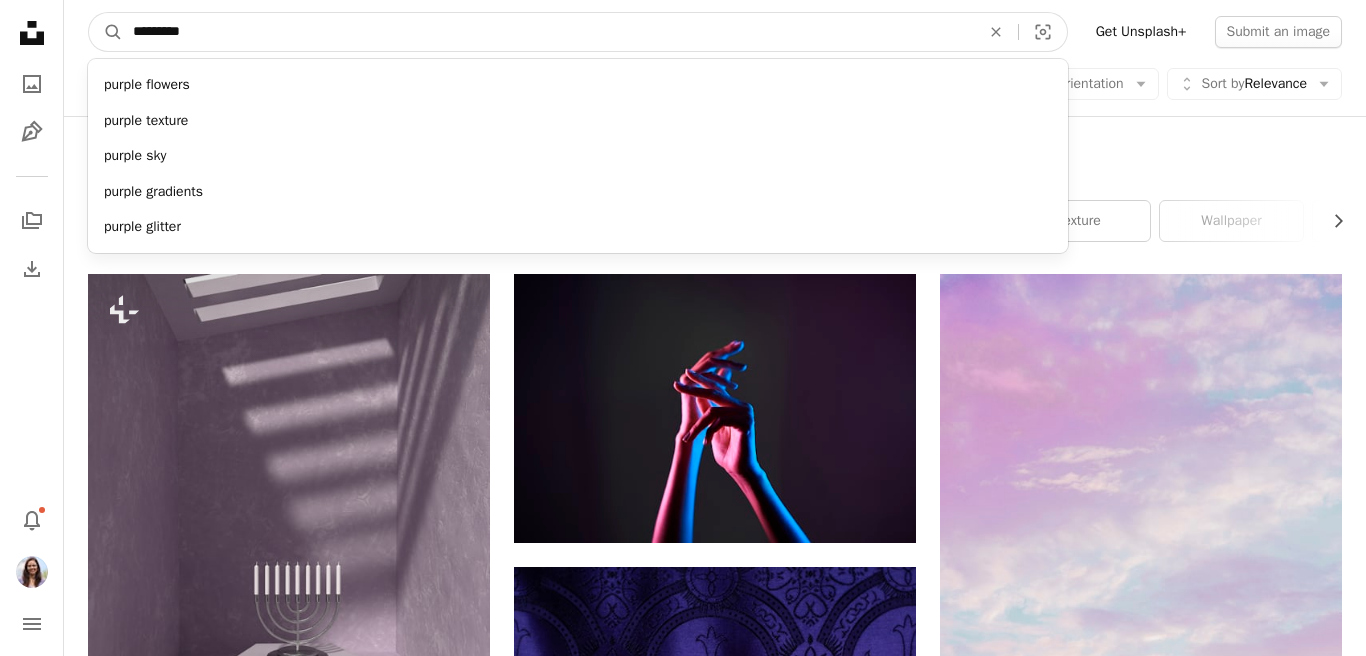 type on "**********" 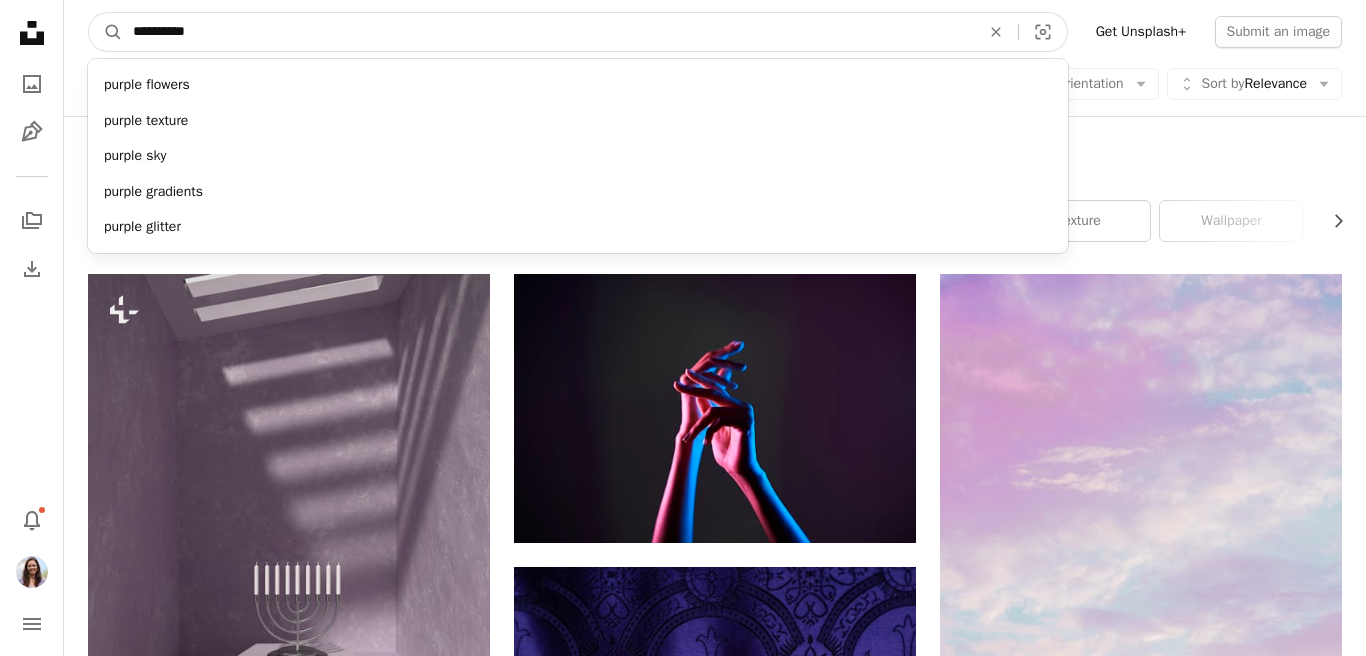 click on "A magnifying glass" at bounding box center (106, 32) 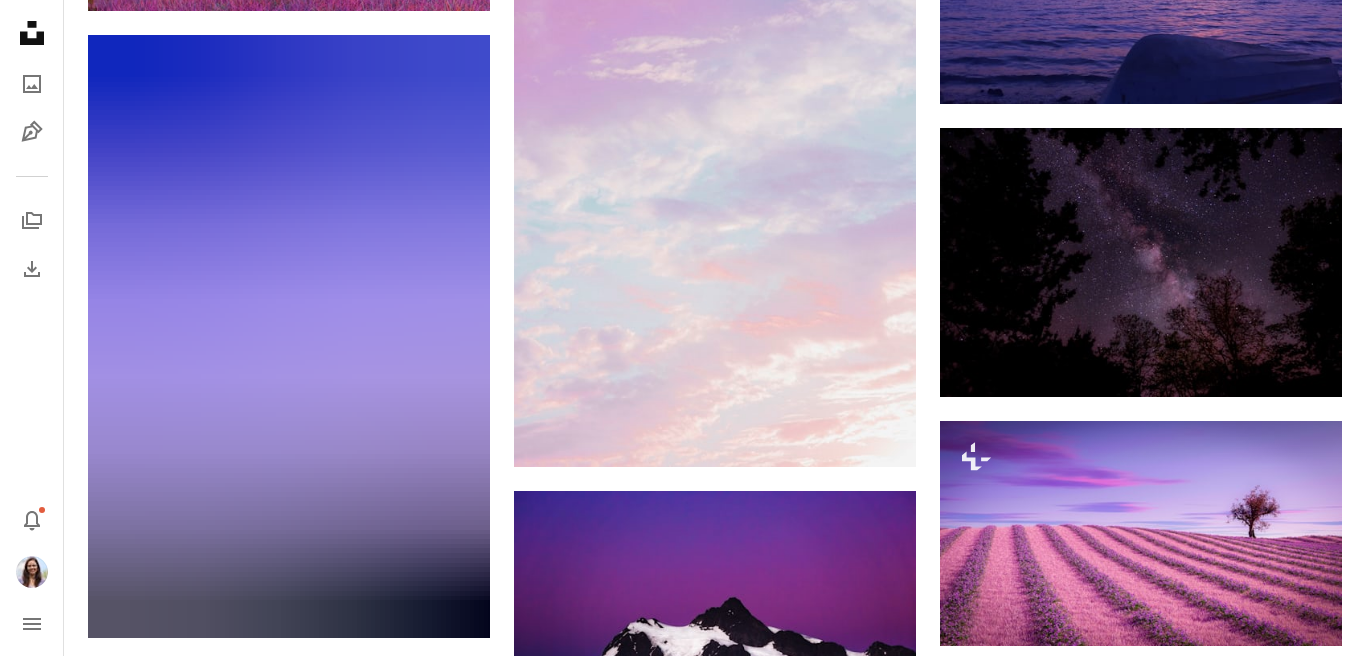 scroll, scrollTop: 0, scrollLeft: 0, axis: both 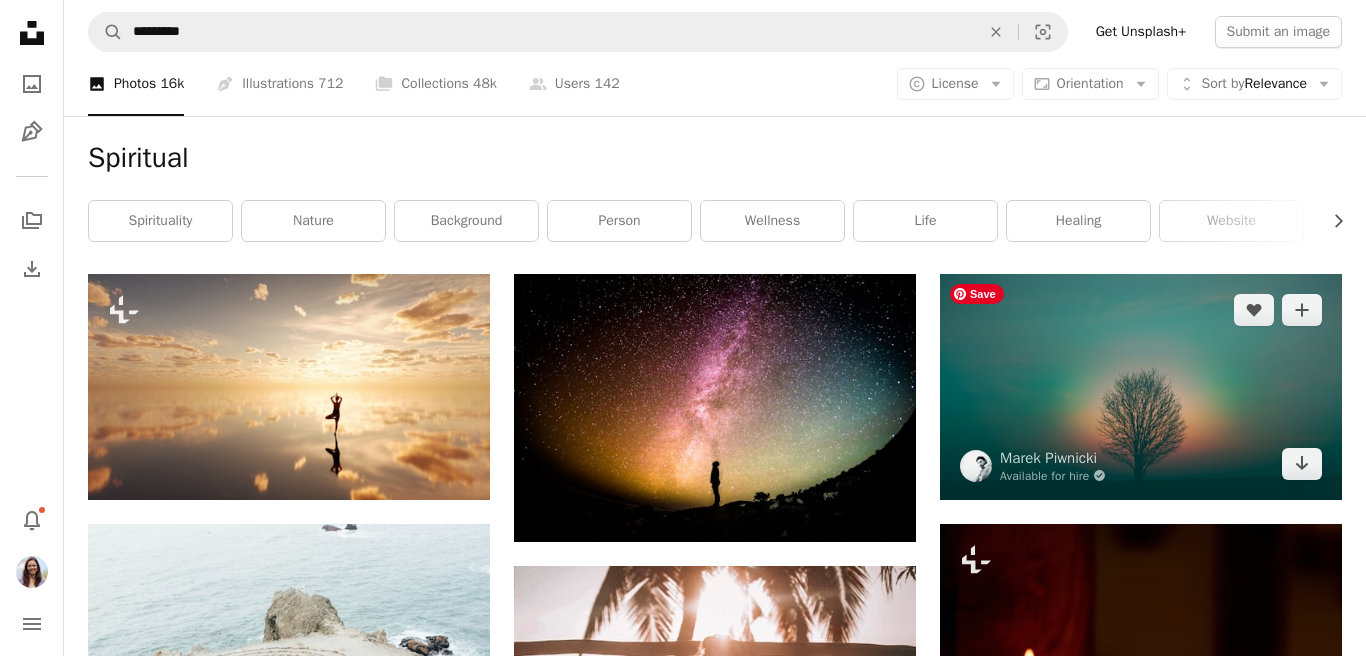 click at bounding box center (1141, 387) 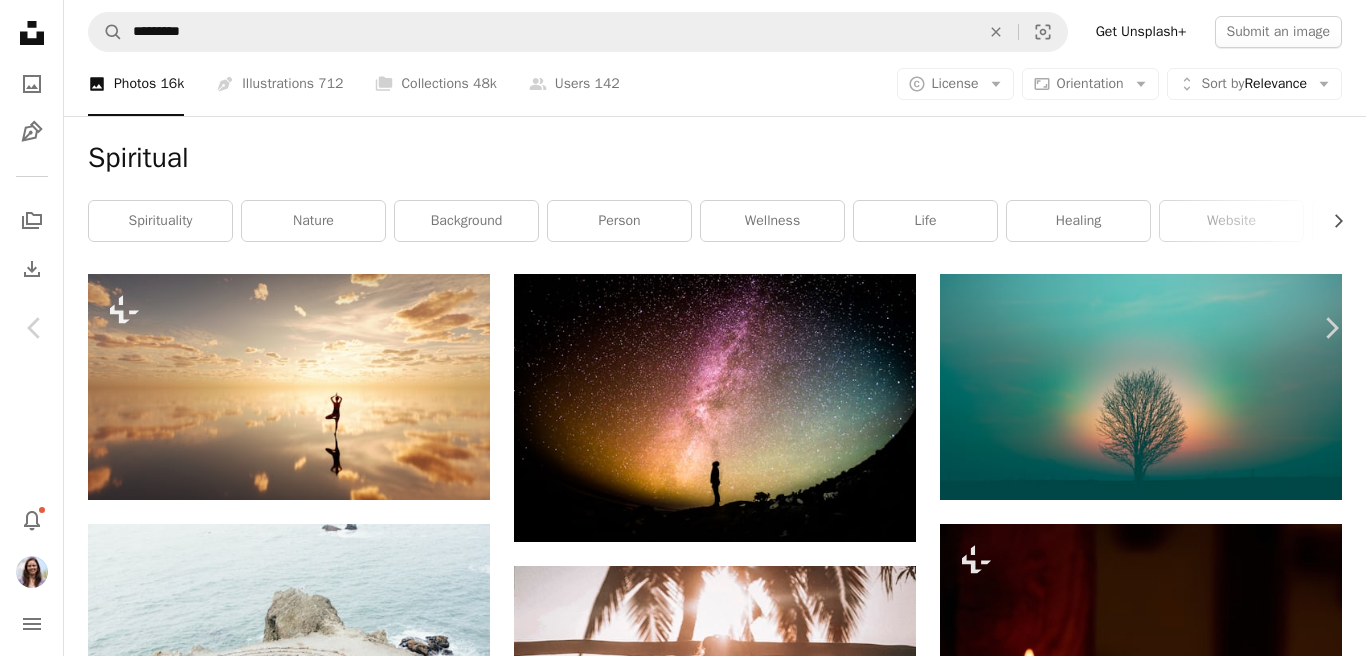 click on "Chevron down" 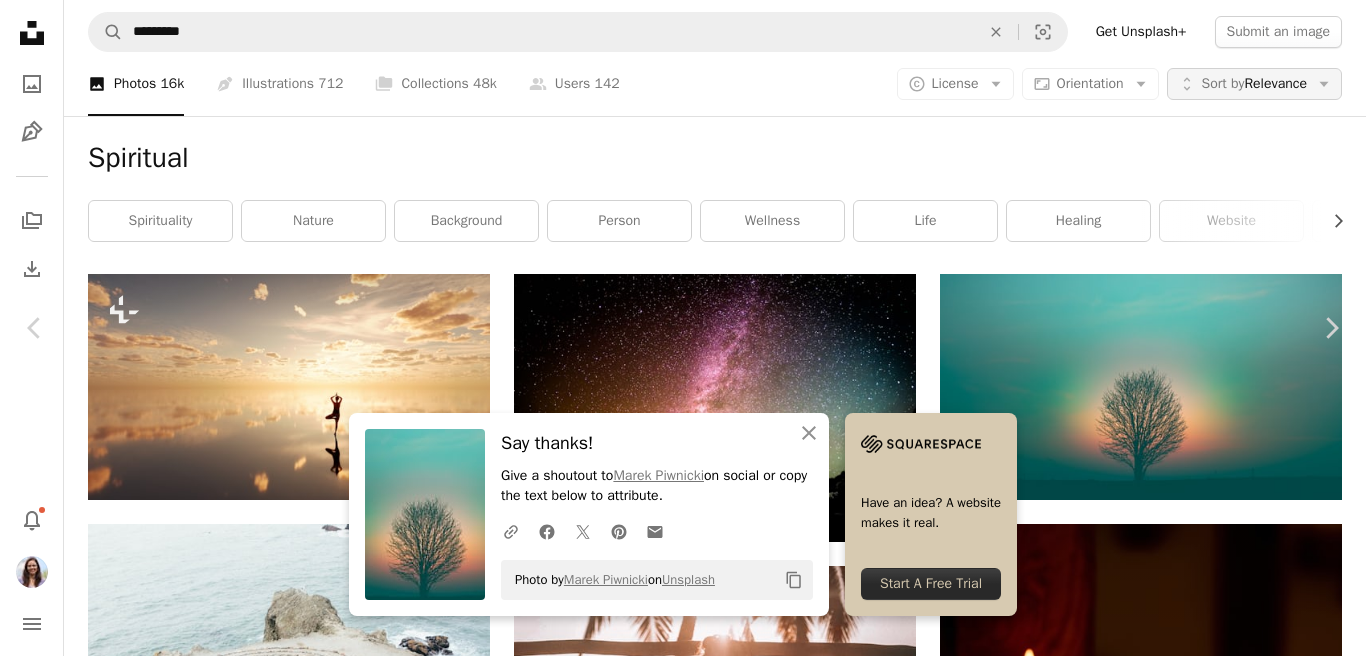 drag, startPoint x: 1342, startPoint y: 80, endPoint x: 1282, endPoint y: 82, distance: 60.033325 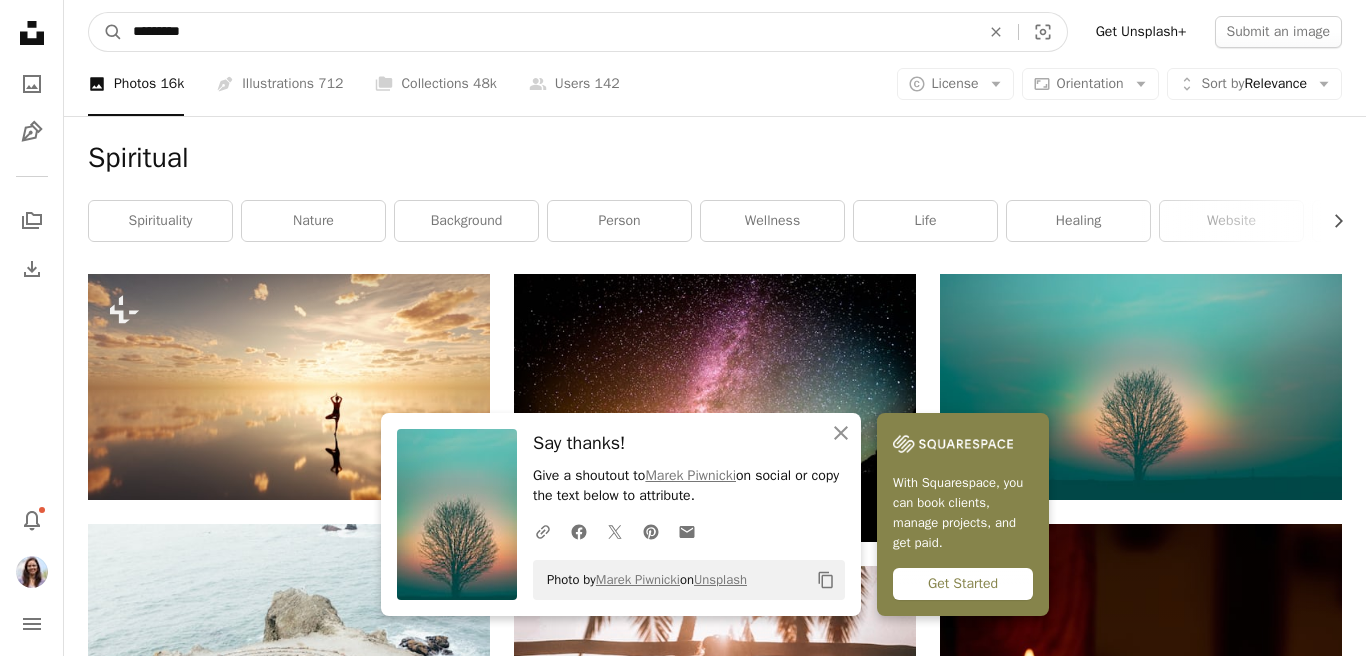 click on "*********" at bounding box center [548, 32] 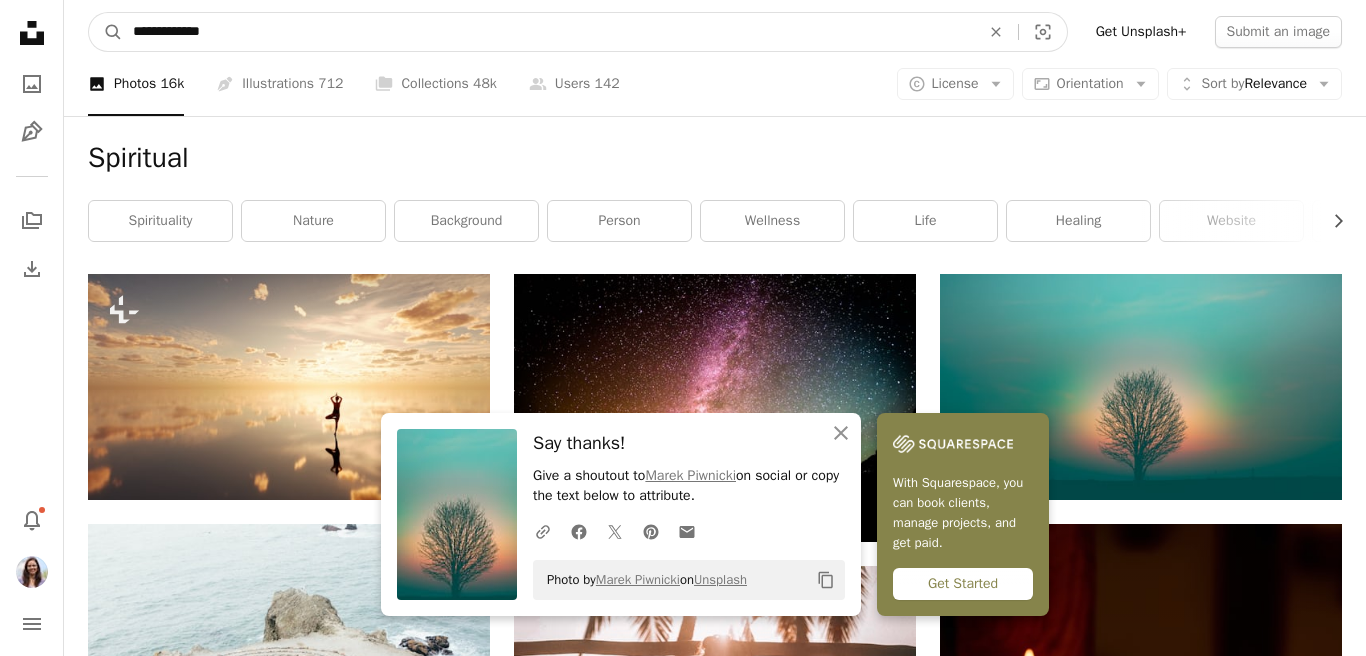type on "**********" 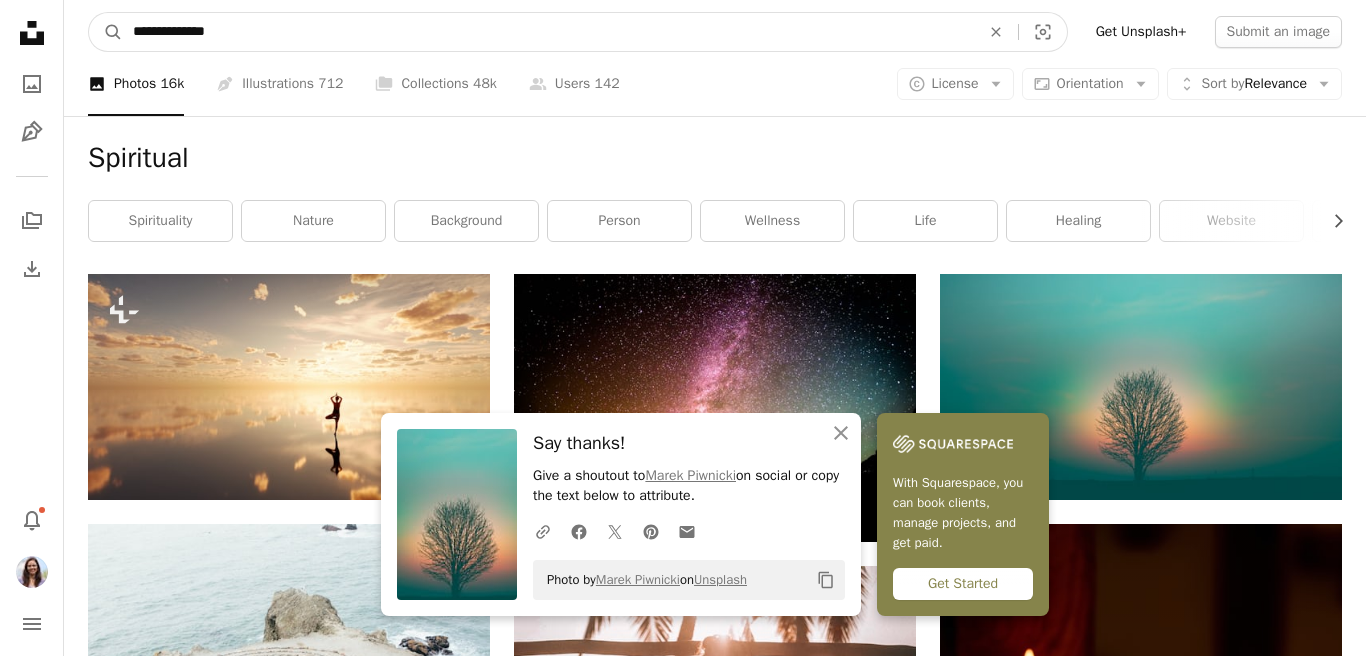 click on "A magnifying glass" at bounding box center [106, 32] 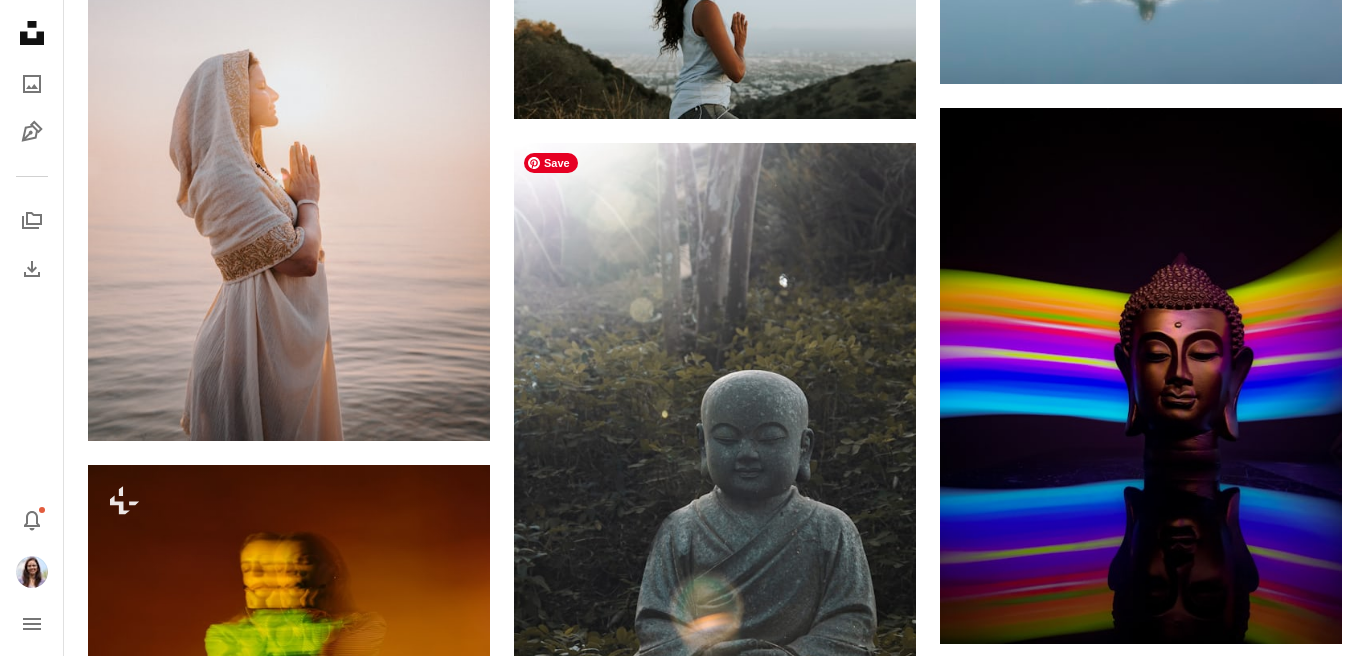 scroll, scrollTop: 3747, scrollLeft: 0, axis: vertical 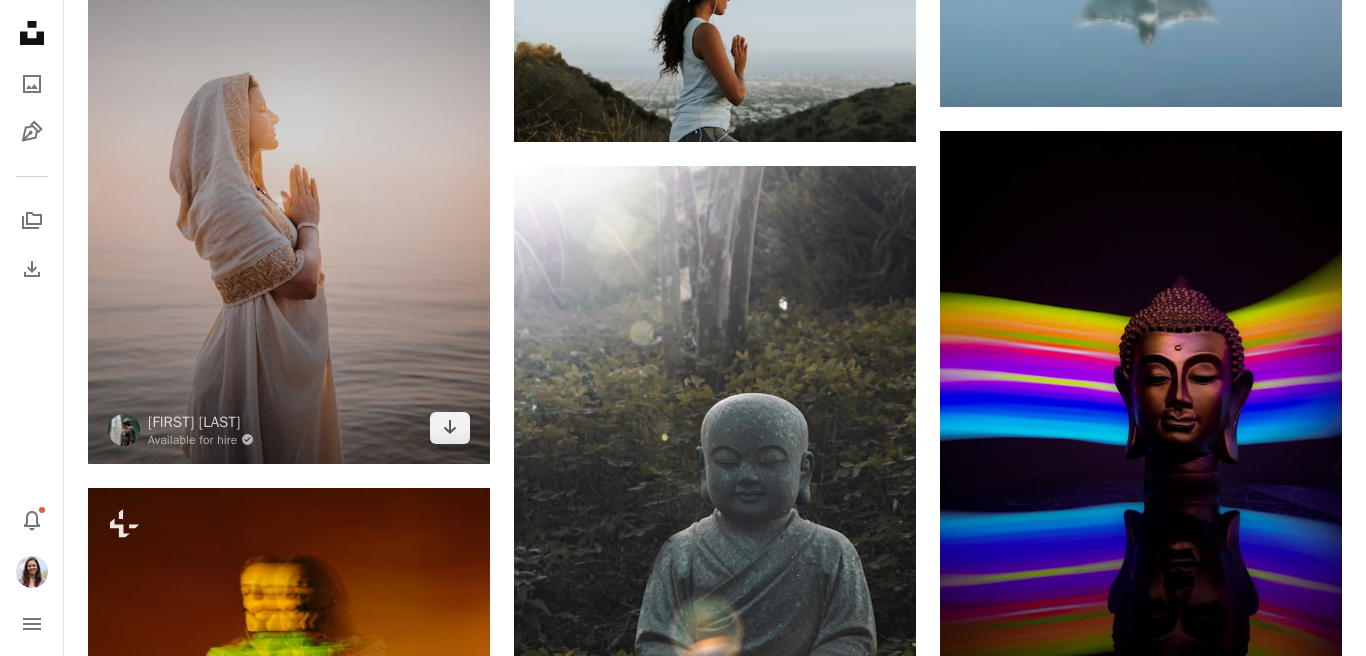 click at bounding box center [289, 182] 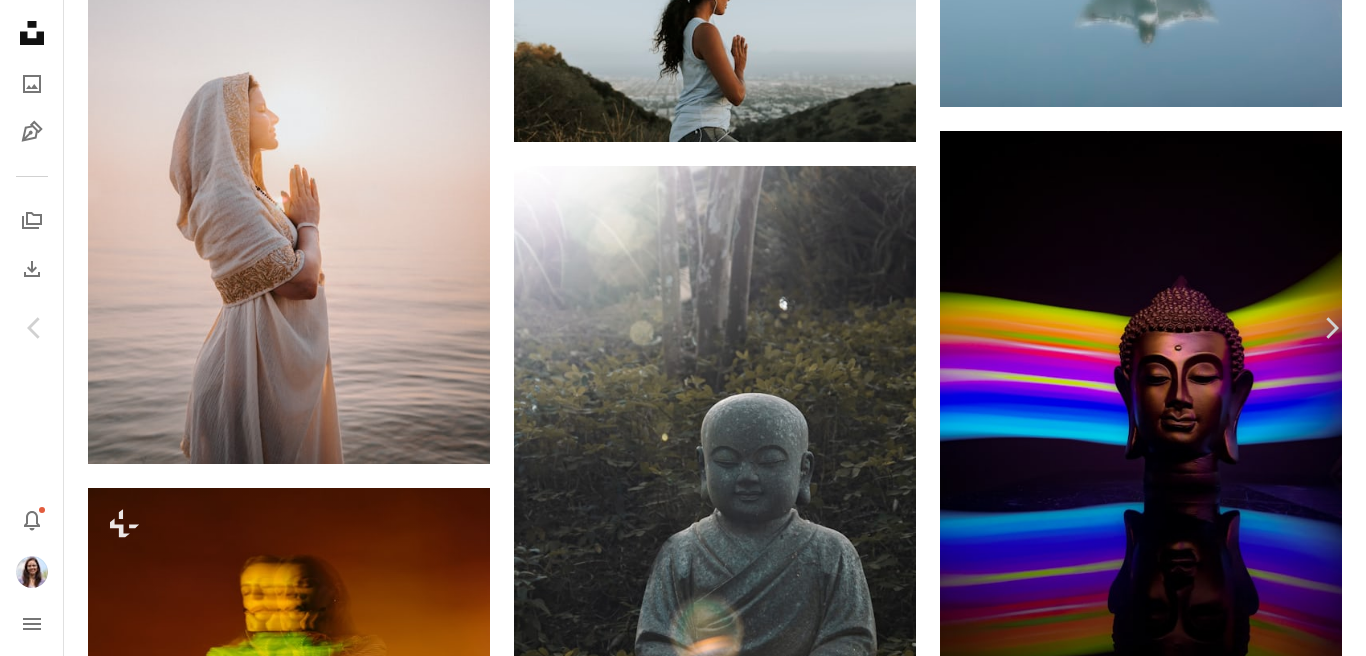 click on "Chevron down" 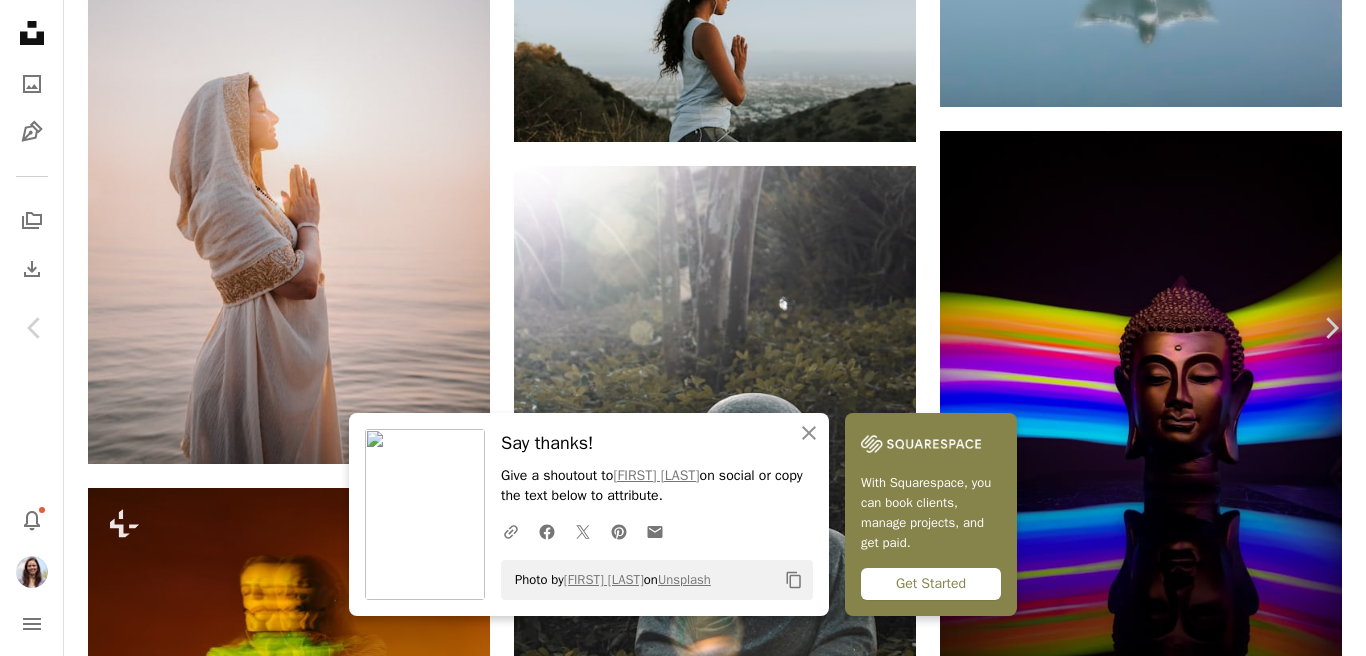 click on "Chevron down" 